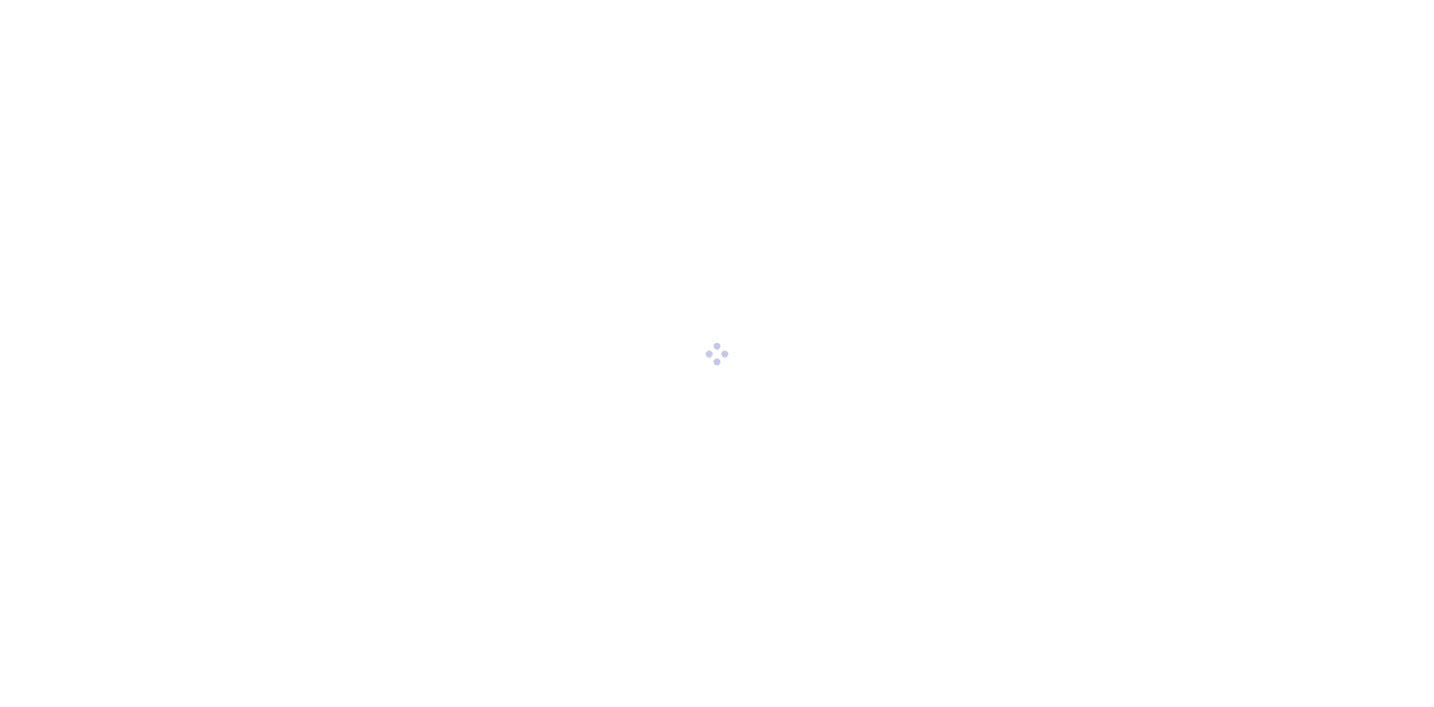 scroll, scrollTop: 0, scrollLeft: 0, axis: both 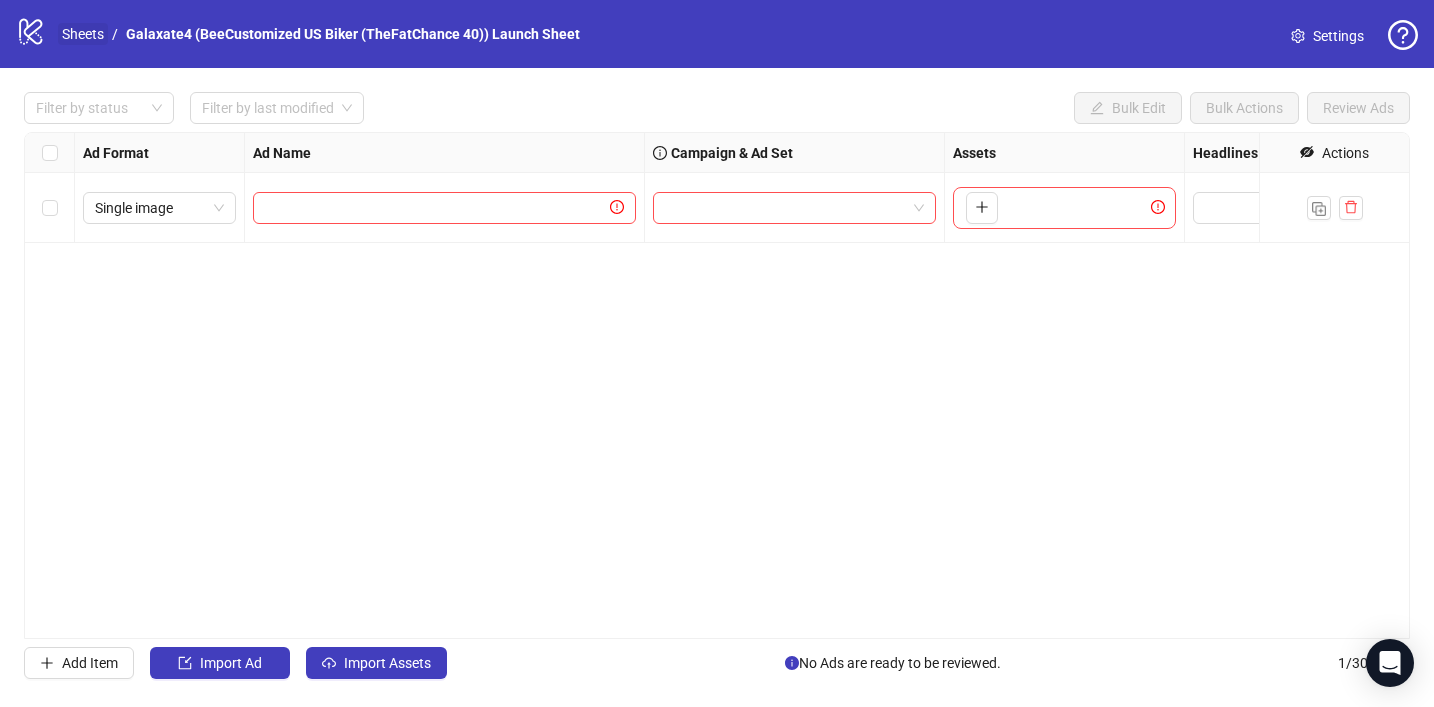 click on "Sheets" at bounding box center [83, 34] 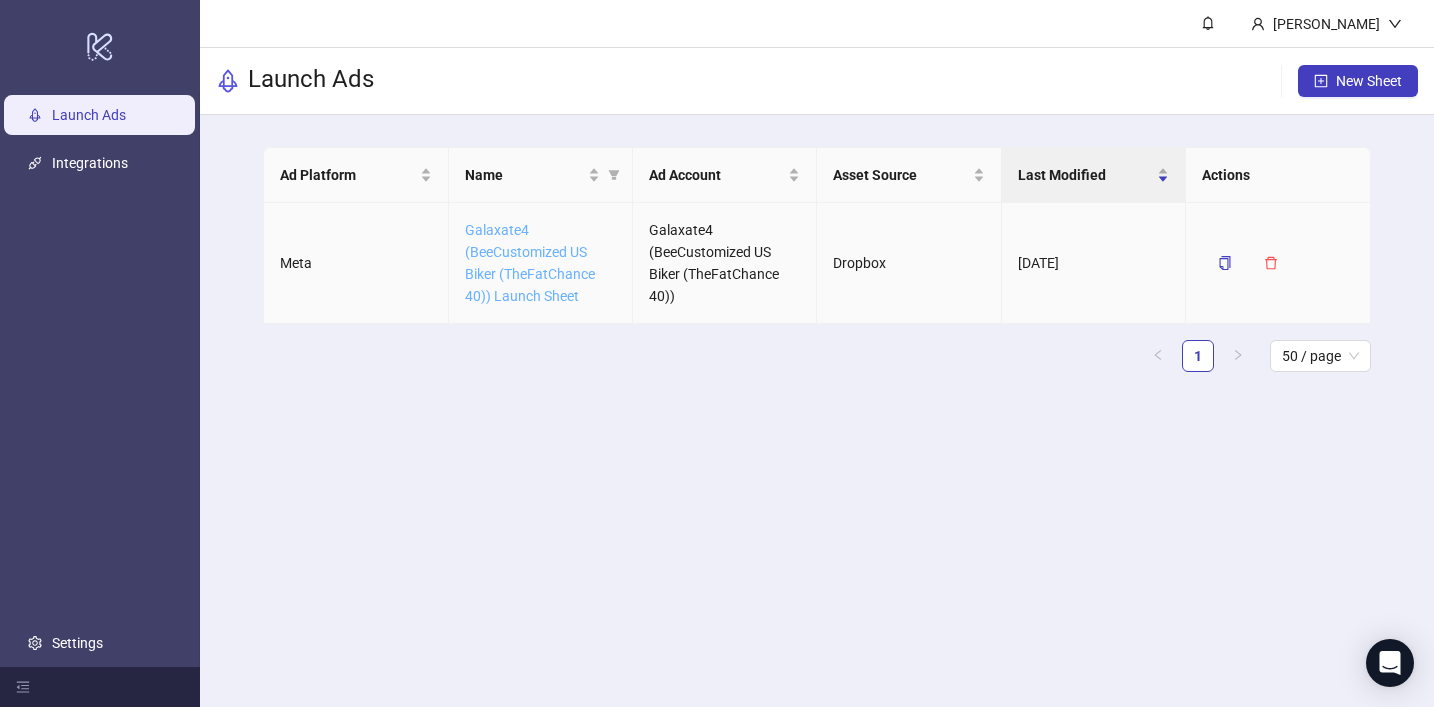 click on "Galaxate4 (BeeCustomized US Biker (TheFatChance 40)) Launch Sheet" at bounding box center [530, 263] 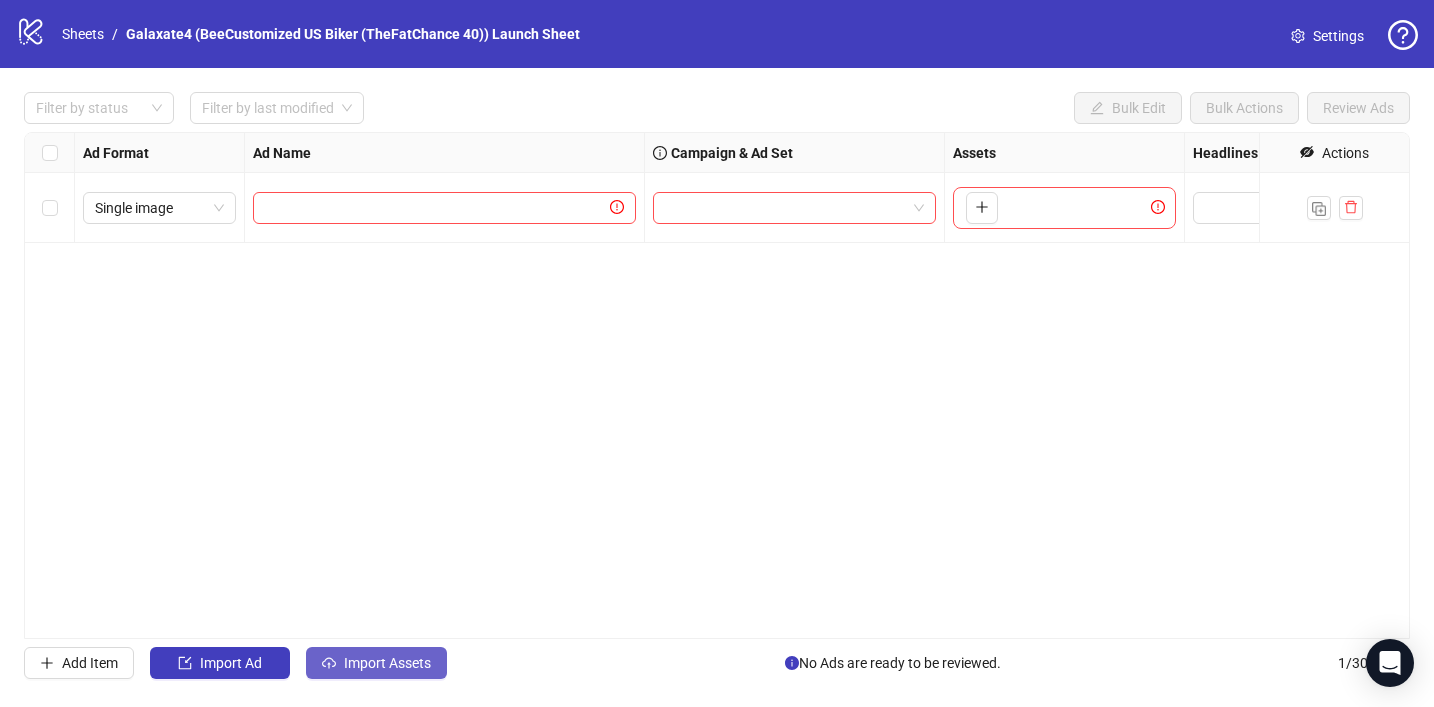 click on "Import Assets" at bounding box center [376, 663] 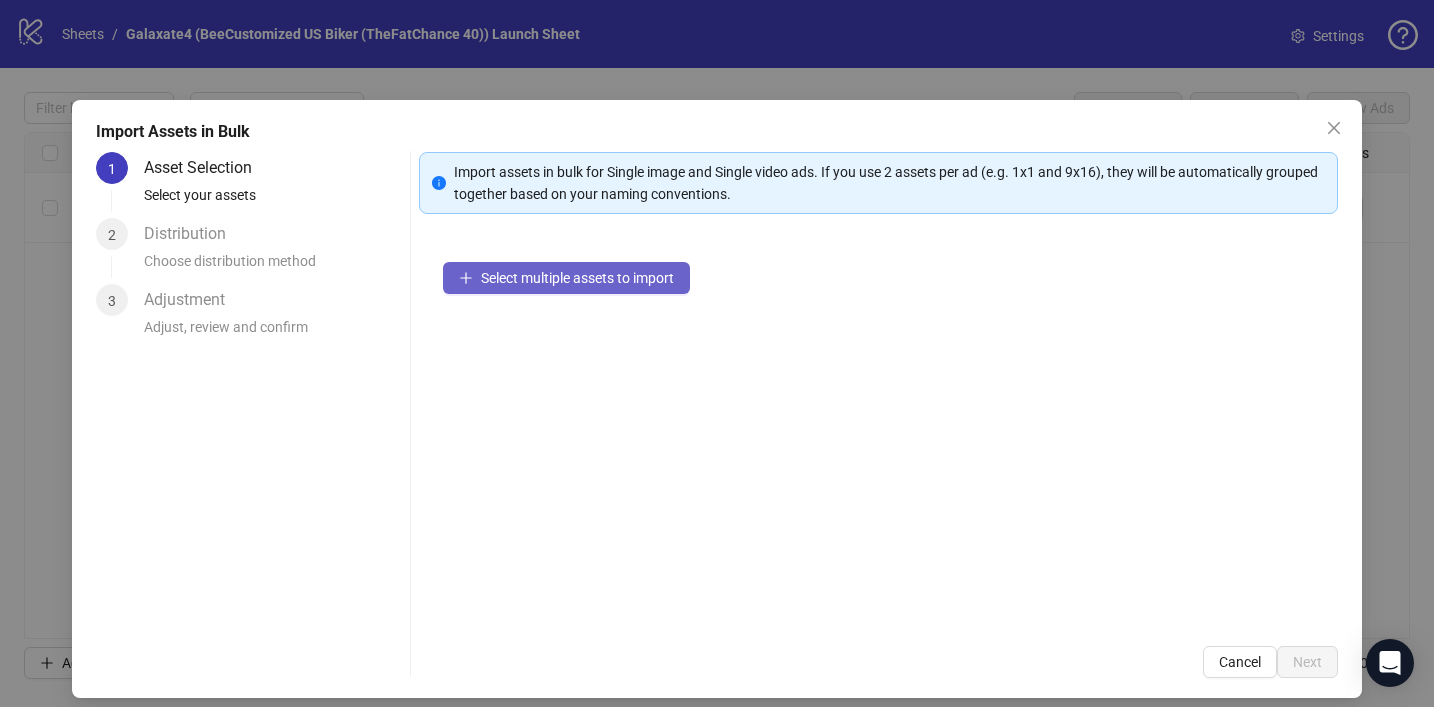 click on "Select multiple assets to import" at bounding box center [577, 278] 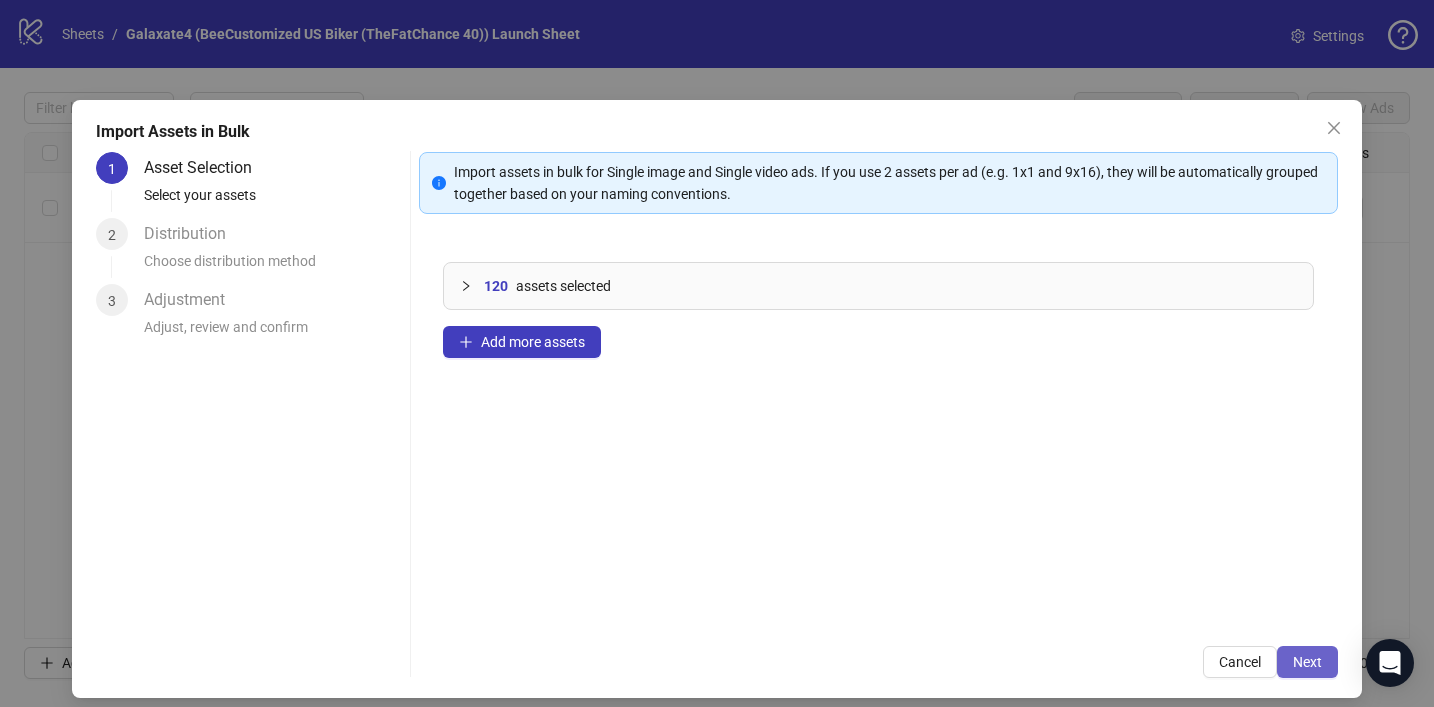 click on "Next" at bounding box center [1307, 662] 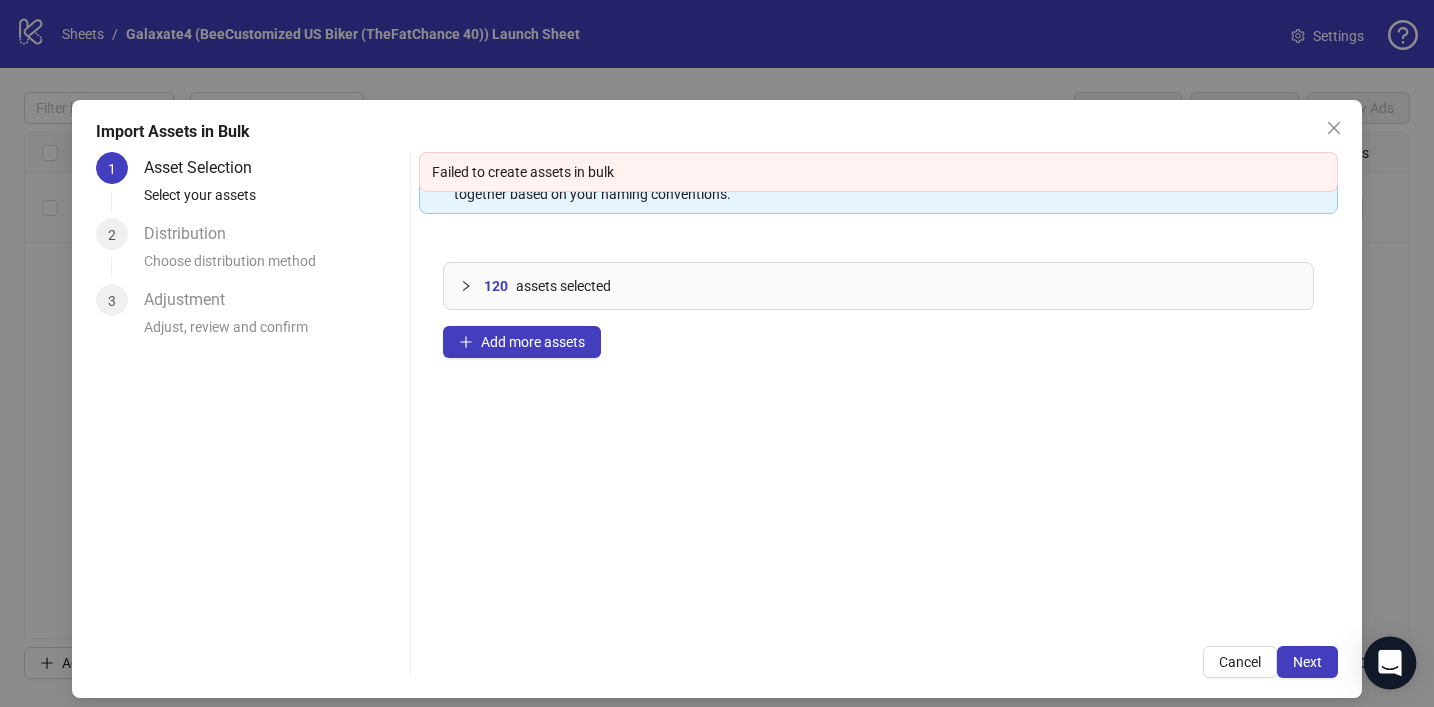 click 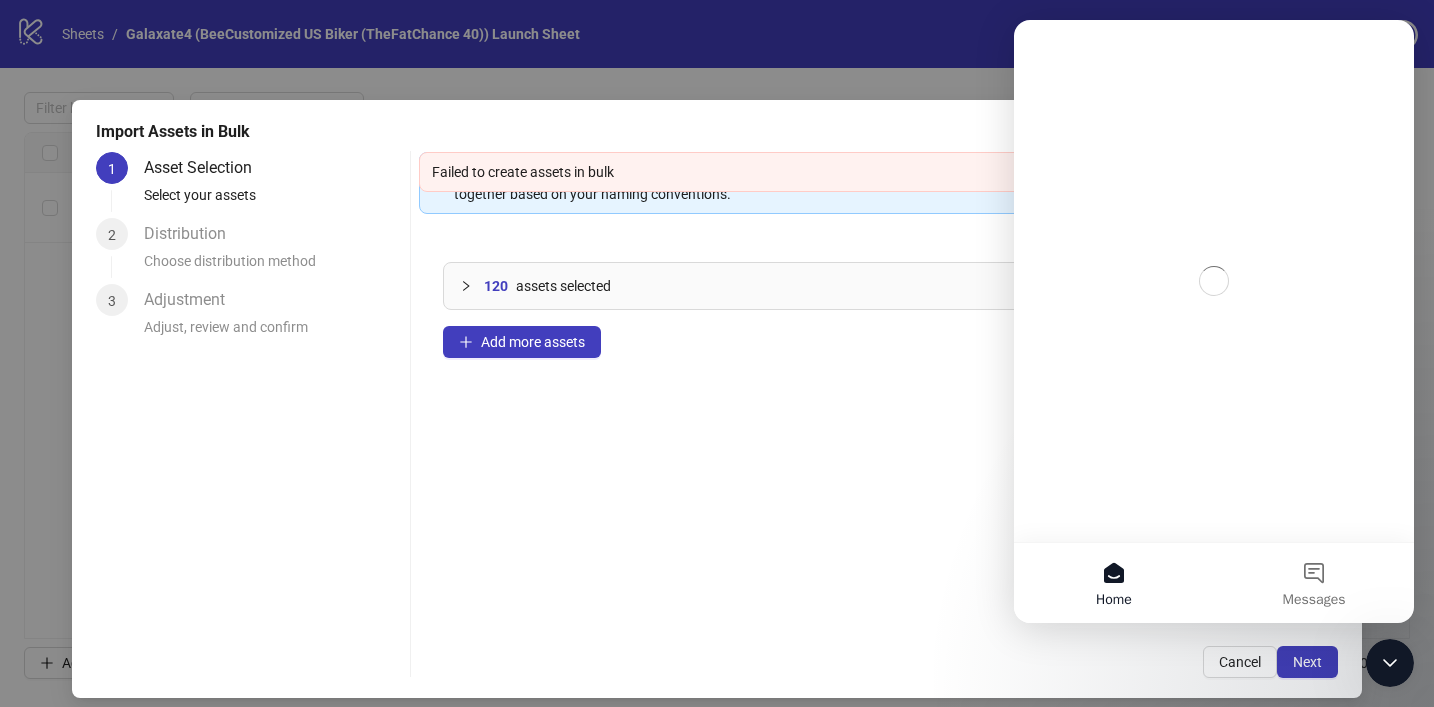 scroll, scrollTop: 0, scrollLeft: 0, axis: both 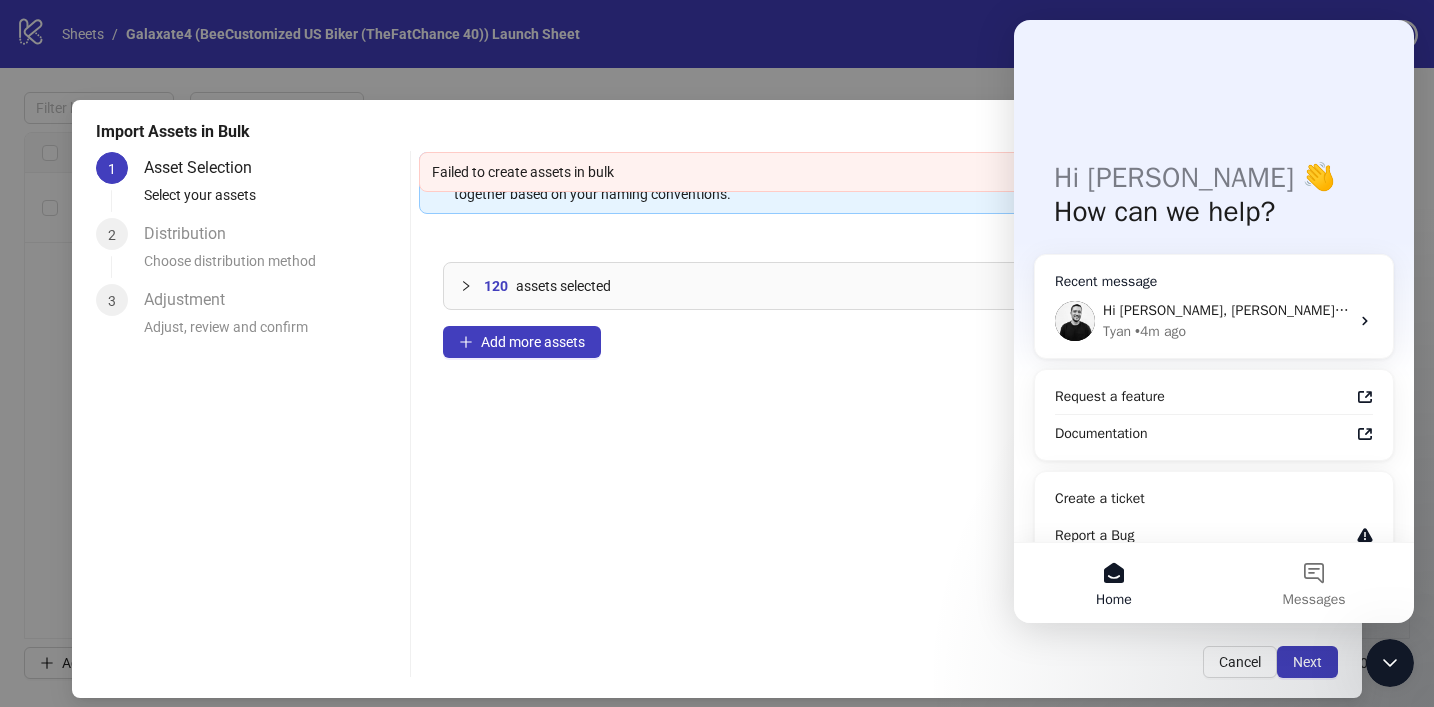 click on "Hi Iryna, Tyan here from the Kitchn.io team, nice to meet you!    I believe this issue sometimes occur in the following cases:  The browser opened the Dropbox picker in a new tab instead of a popup, The browser's security settings and/or an extension are blocking the picker's requests Please have a look at the following to try solve the issue:    1. If the picker opens in a new tab/window instead of a pop-up, you should allow pop-ups for our site or switch to a browser that doesn’t force tabs., 2. If it already uses pop-ups, you should disable extensions (ad blockers) or try in incognito/private mode to rule out extensions being the issue., 3. If it still fails, you should check your browser privacy settings which could be blocking cross-site scripts or test with another browser. If none of these solve the issue, please let me know so that we can deep dive it further.   Best, Tyan" at bounding box center (1226, 310) 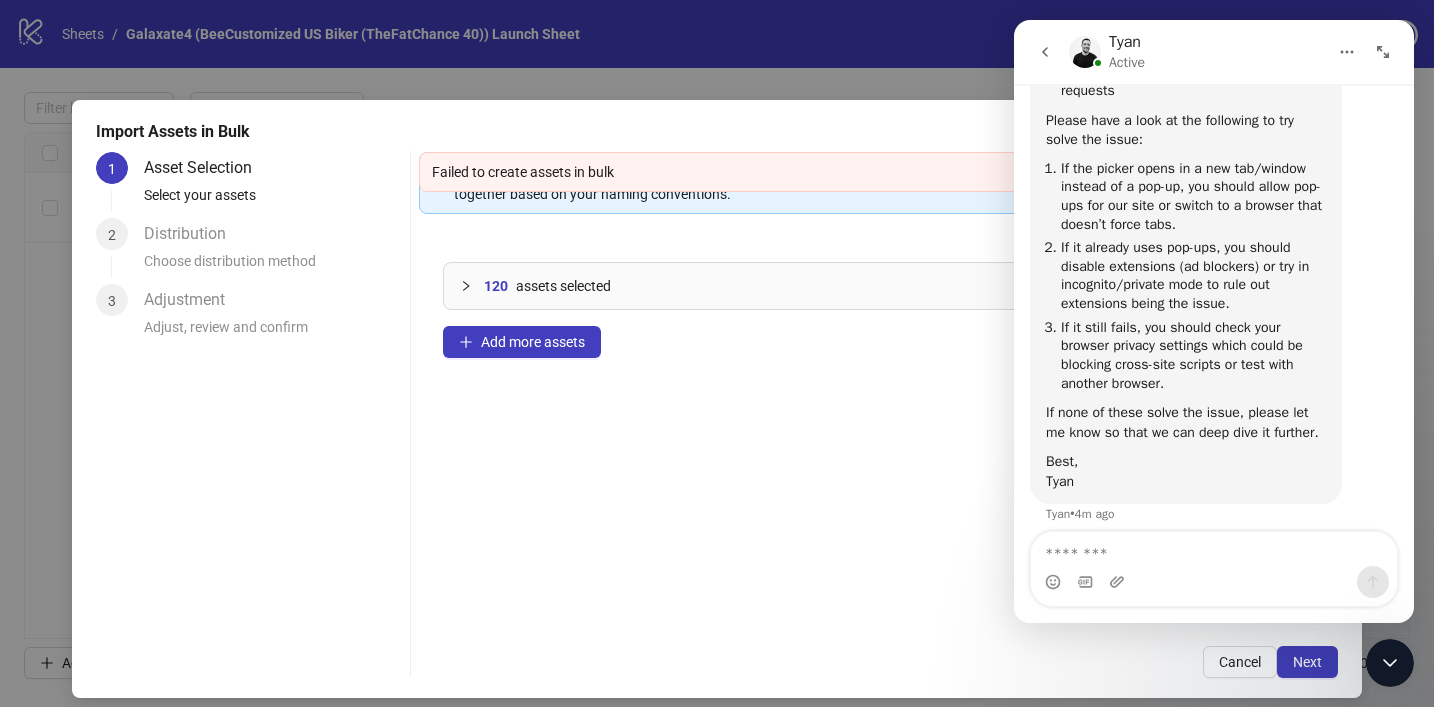 scroll, scrollTop: 1094, scrollLeft: 0, axis: vertical 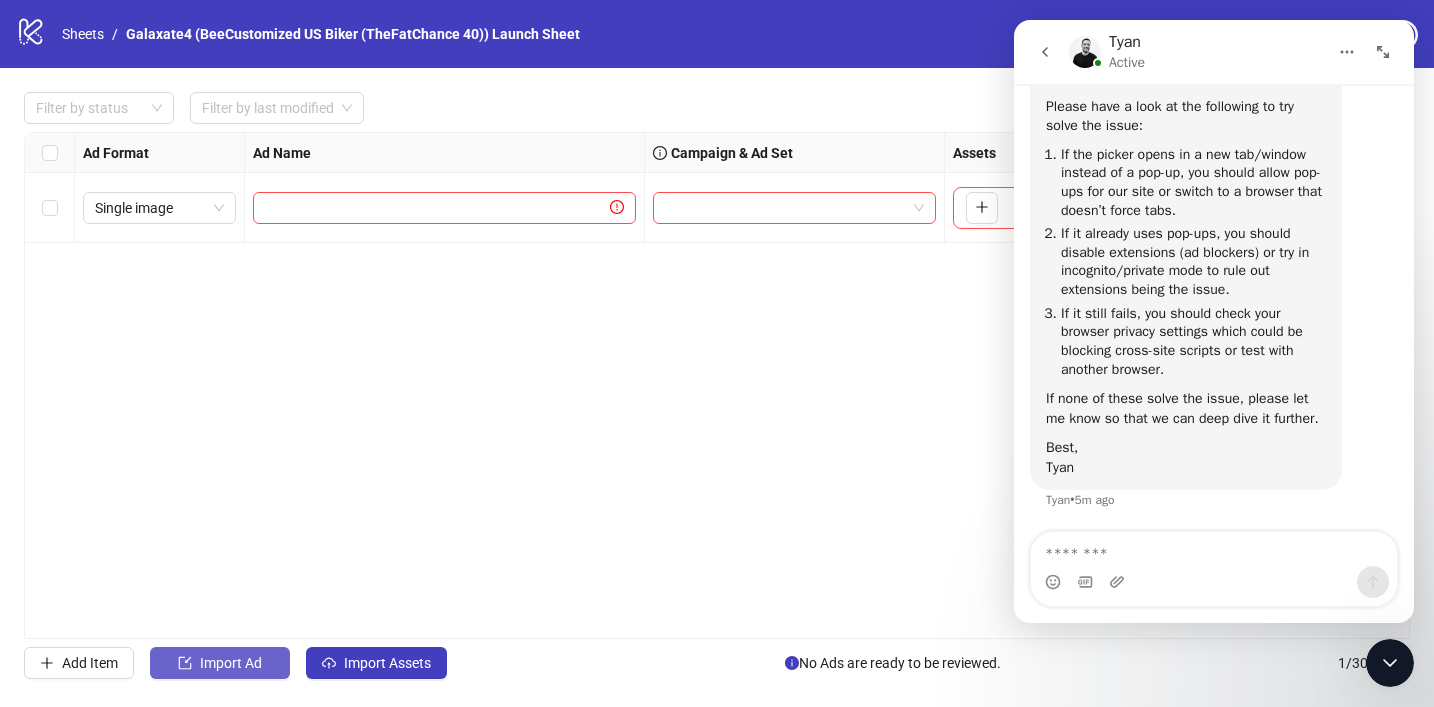 click on "Import Ad" at bounding box center (231, 663) 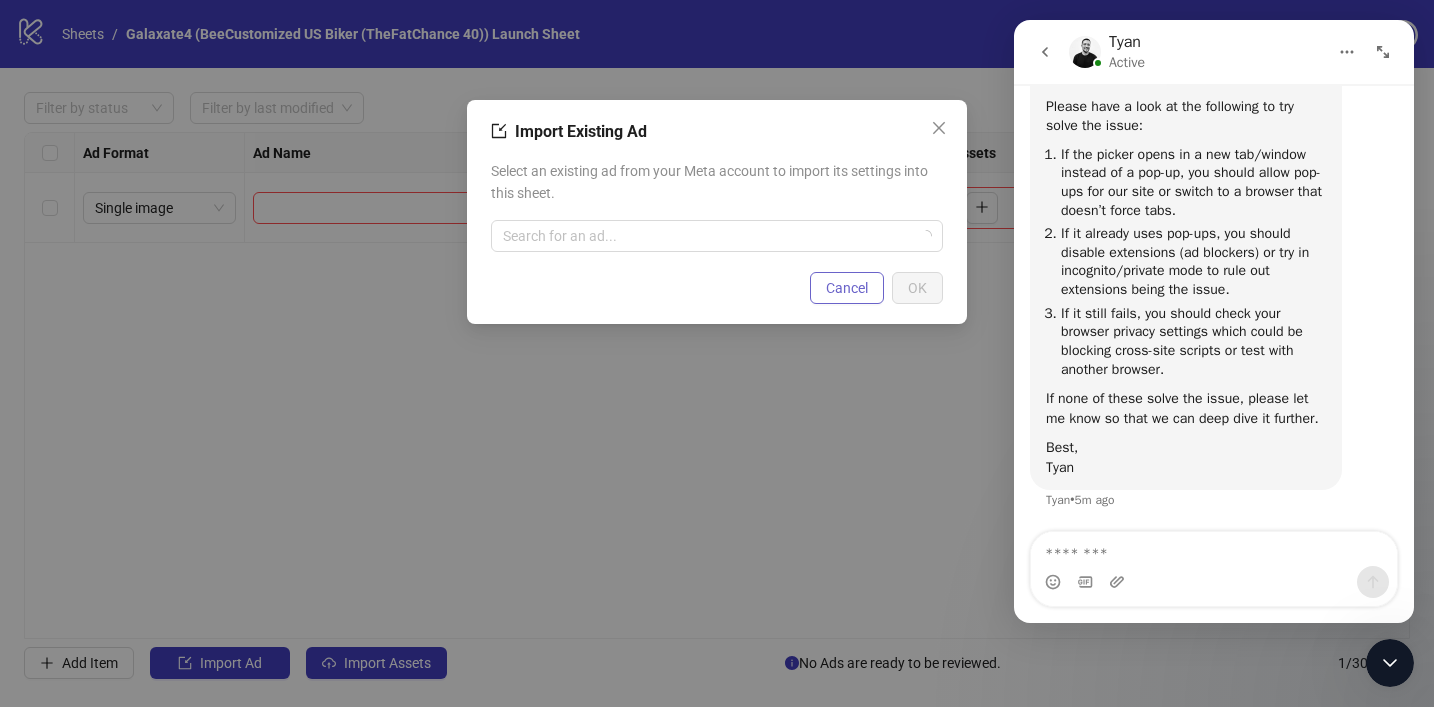 click on "Cancel" at bounding box center (847, 288) 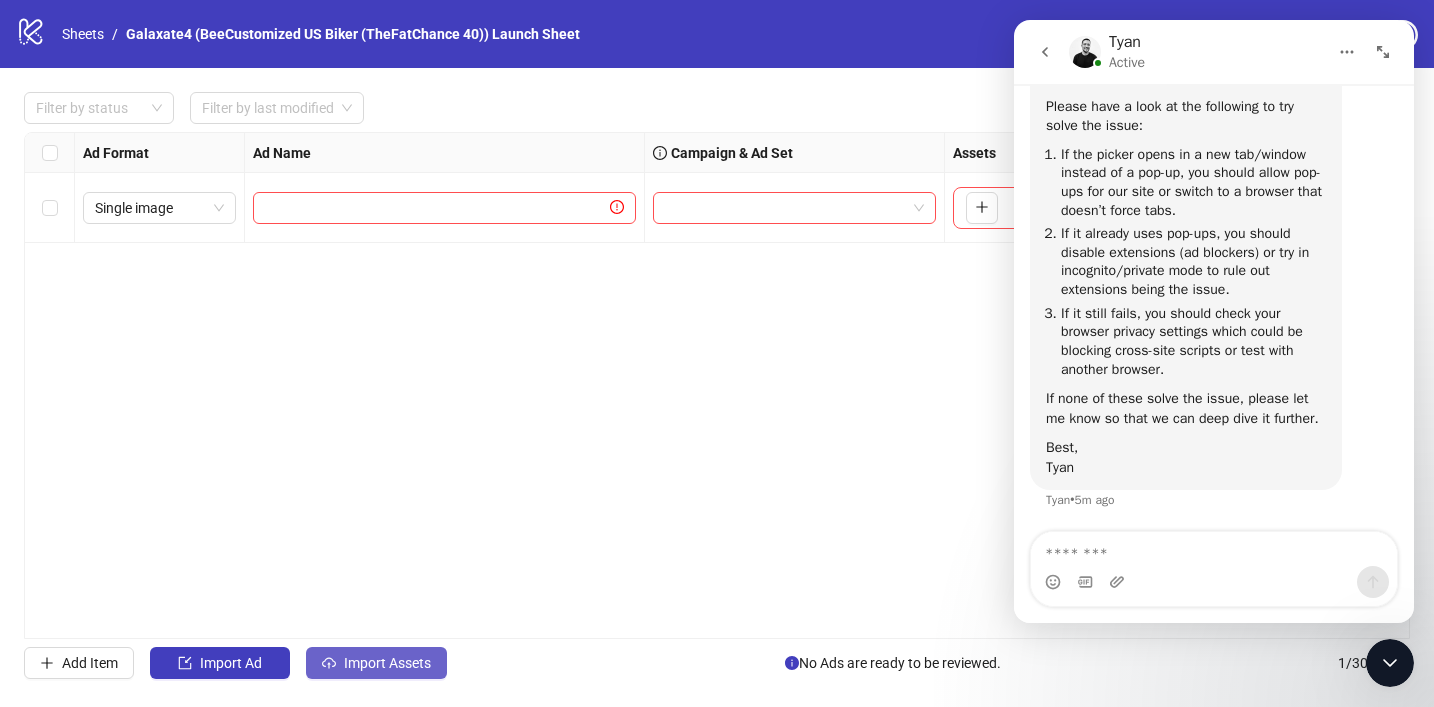 click on "Import Assets" at bounding box center (387, 663) 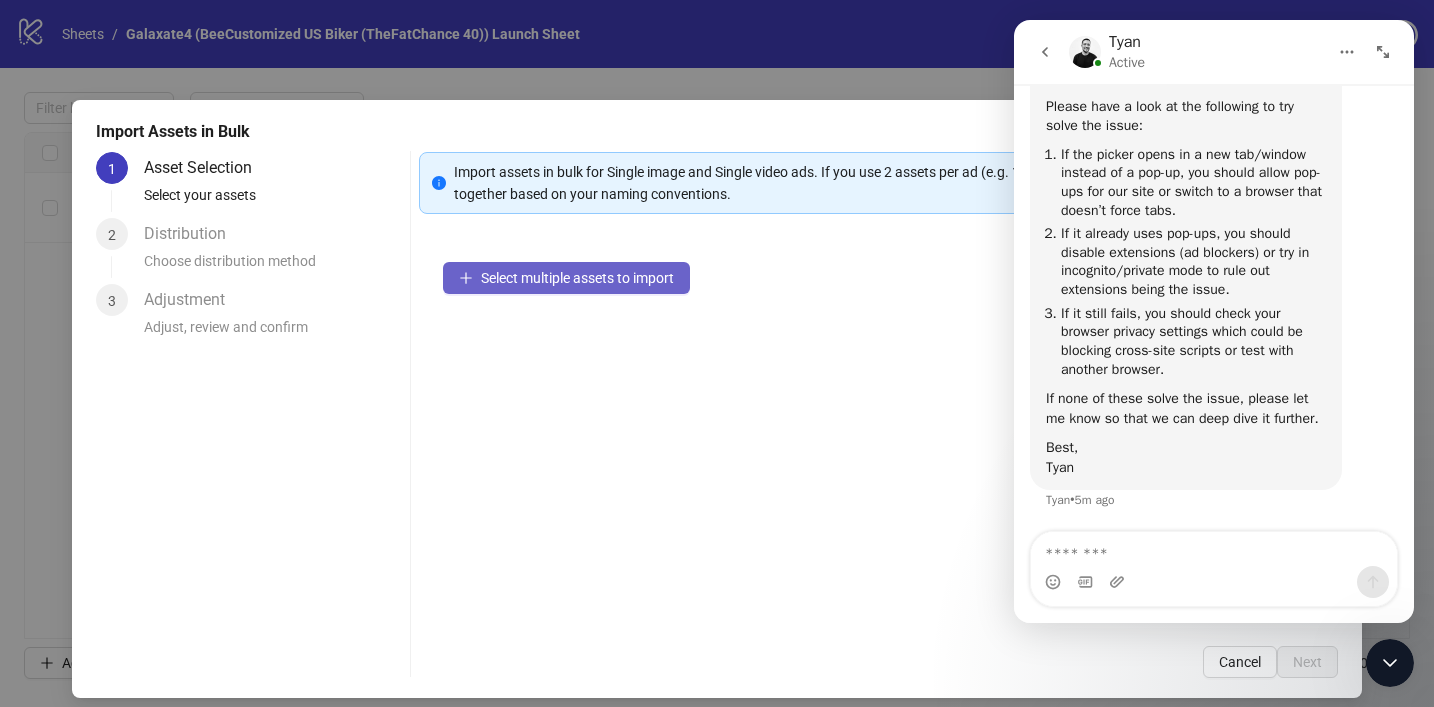 click on "Select multiple assets to import" at bounding box center (577, 278) 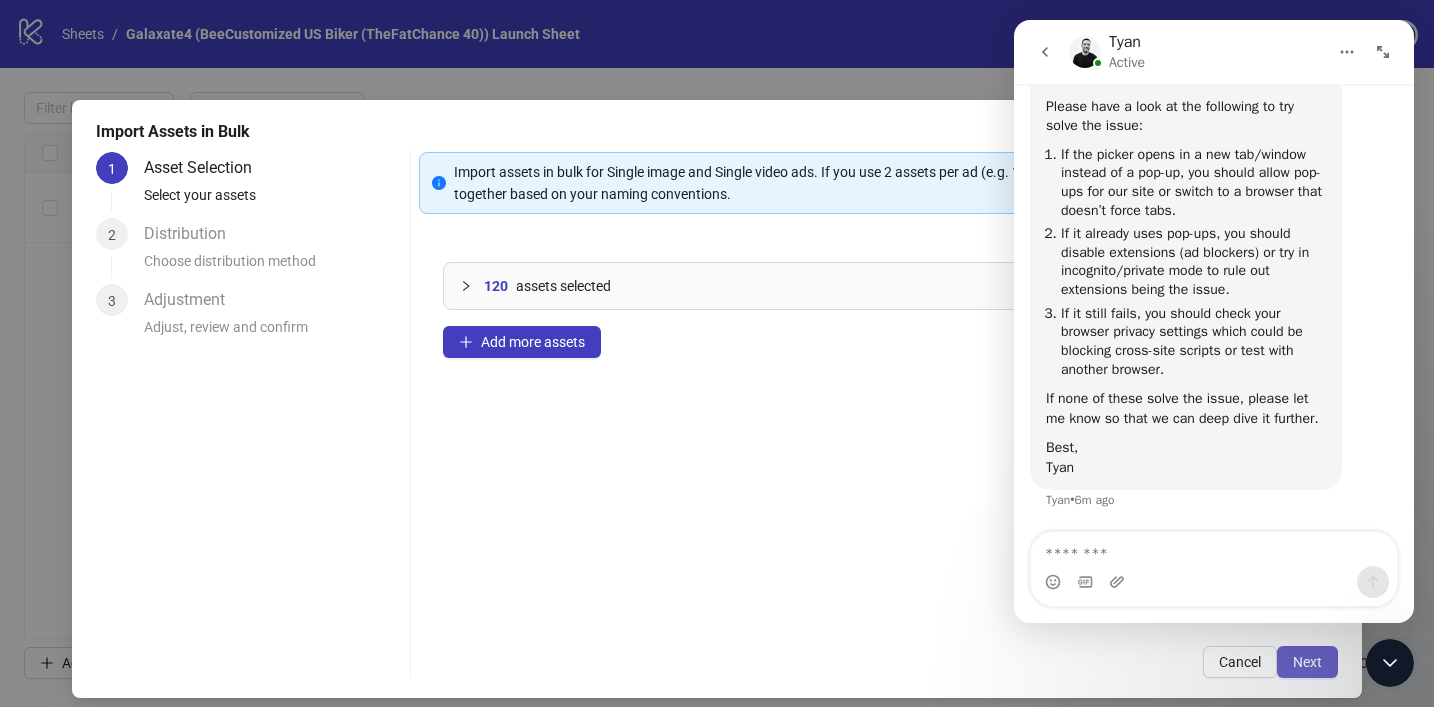 click on "Next" at bounding box center [1307, 662] 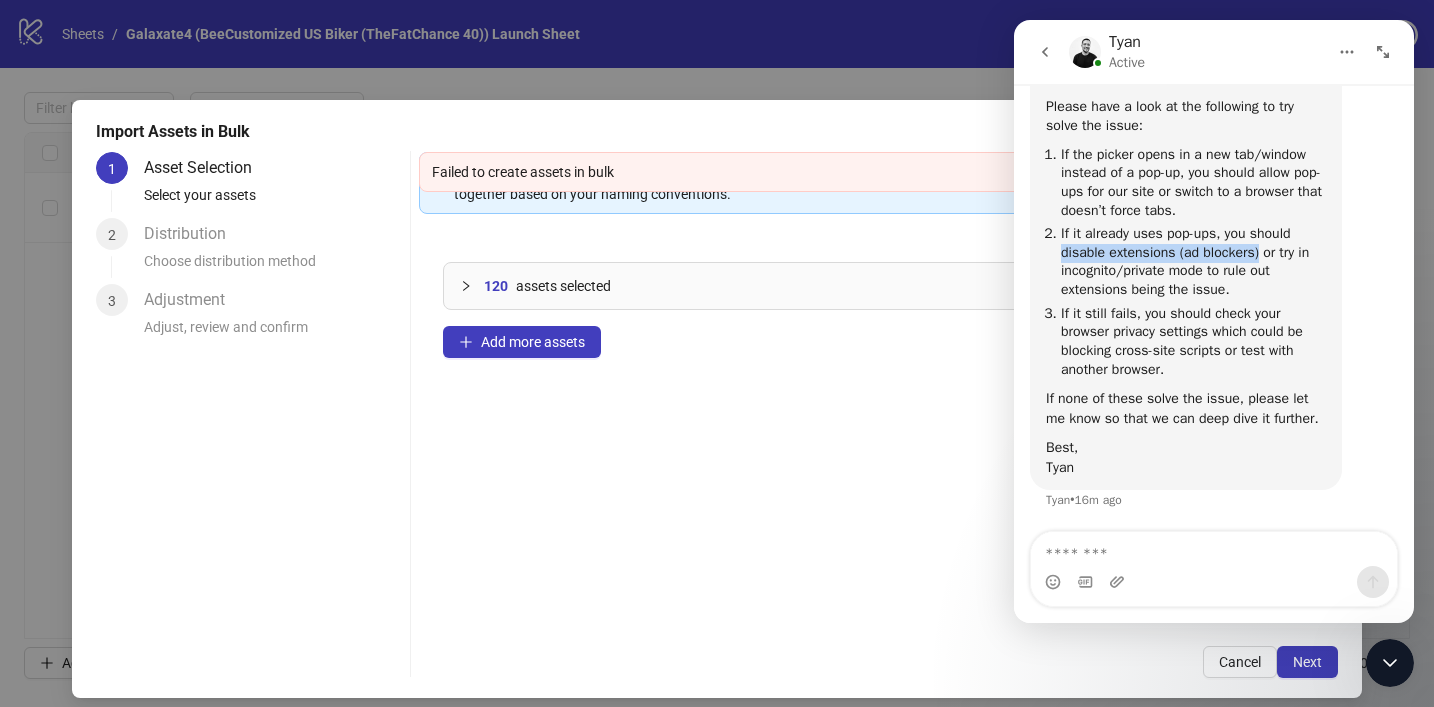 drag, startPoint x: 1064, startPoint y: 236, endPoint x: 1269, endPoint y: 228, distance: 205.15604 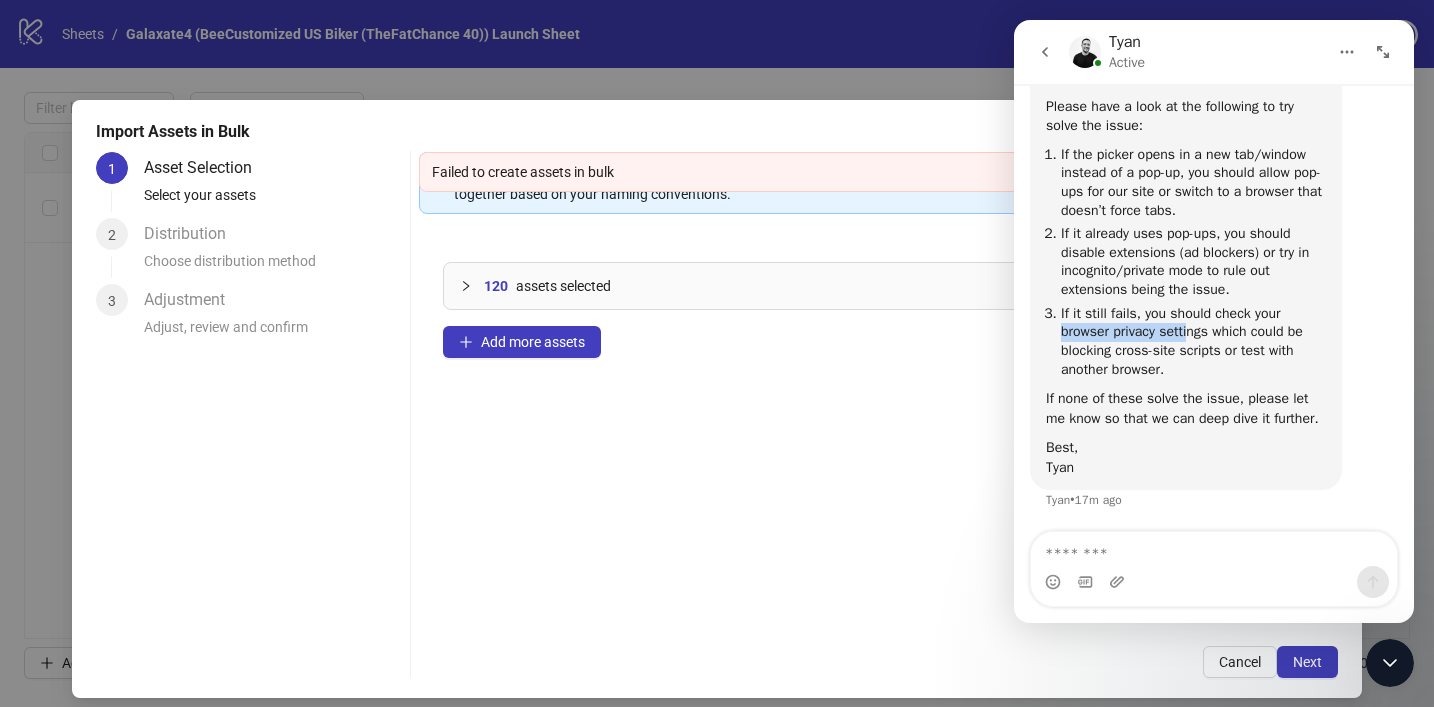 drag, startPoint x: 1060, startPoint y: 312, endPoint x: 1199, endPoint y: 299, distance: 139.60658 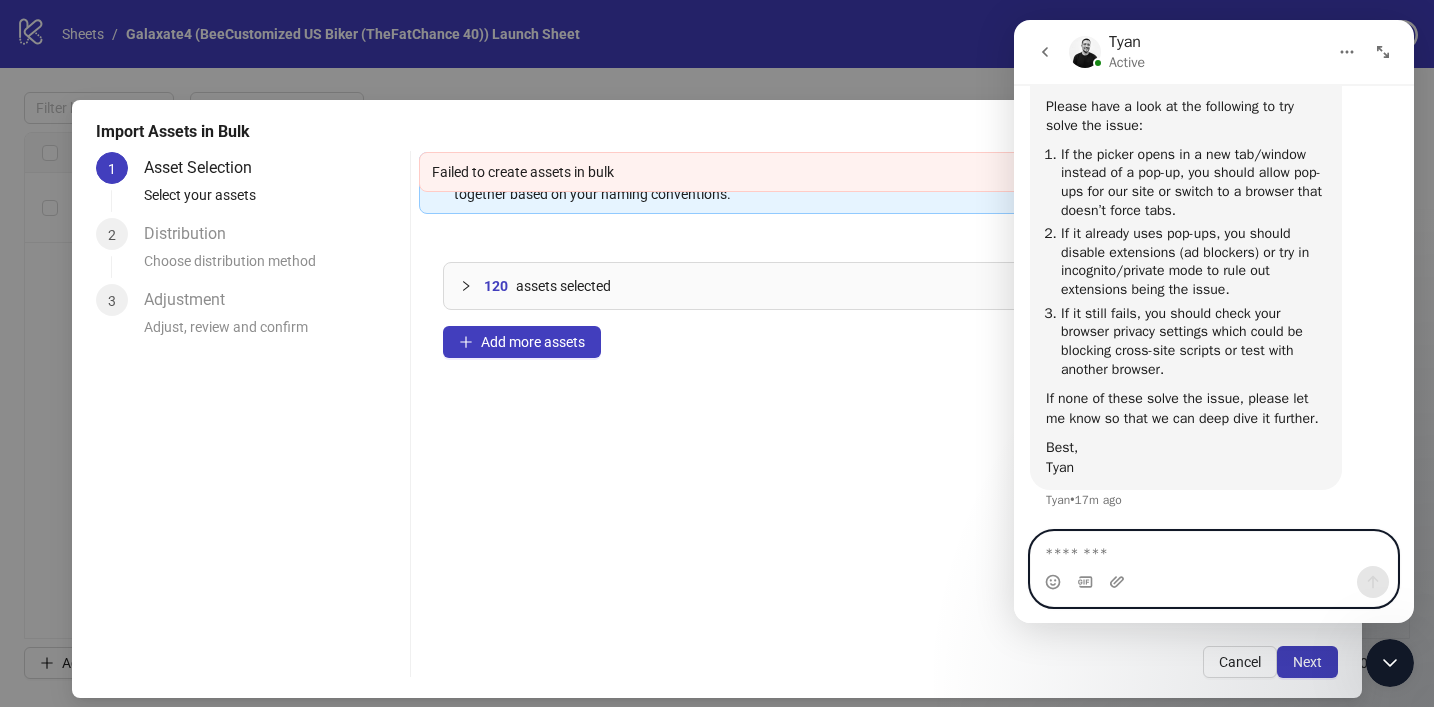 click at bounding box center (1214, 549) 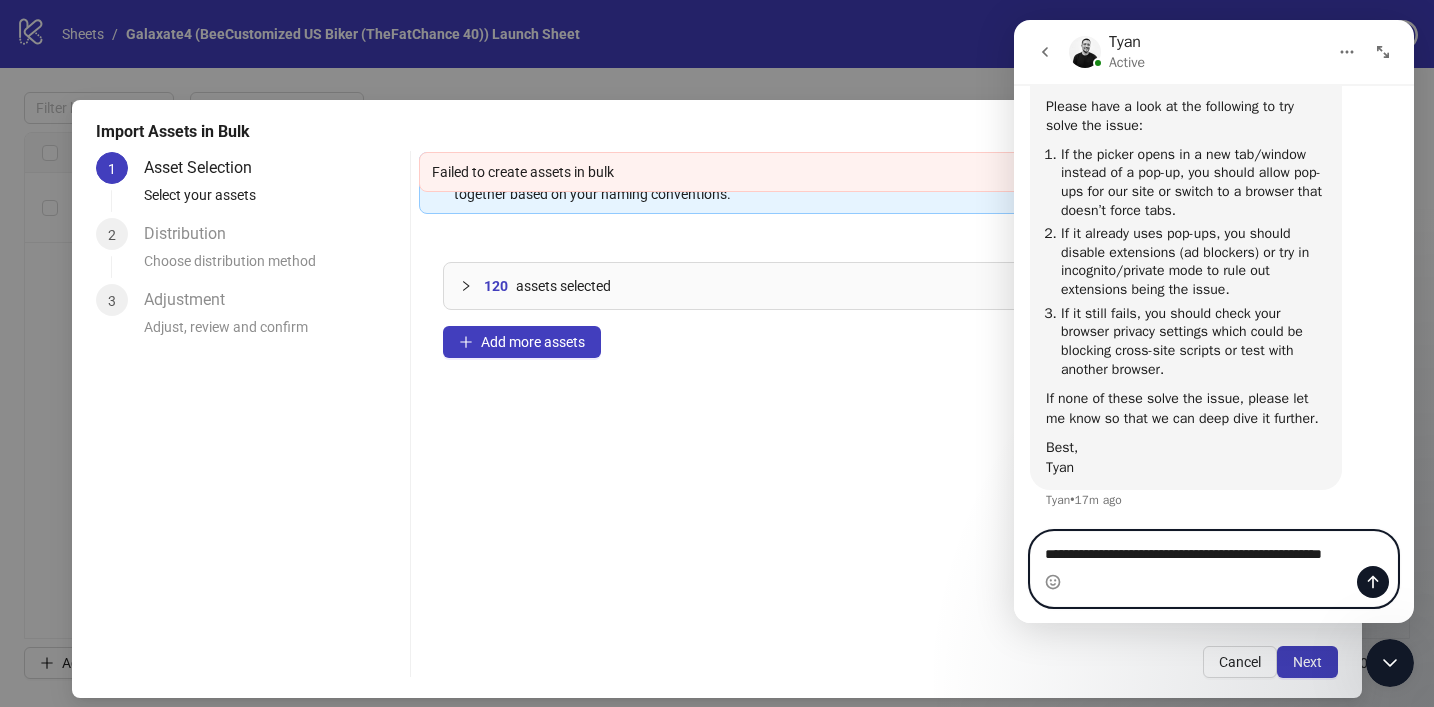 scroll, scrollTop: 1114, scrollLeft: 0, axis: vertical 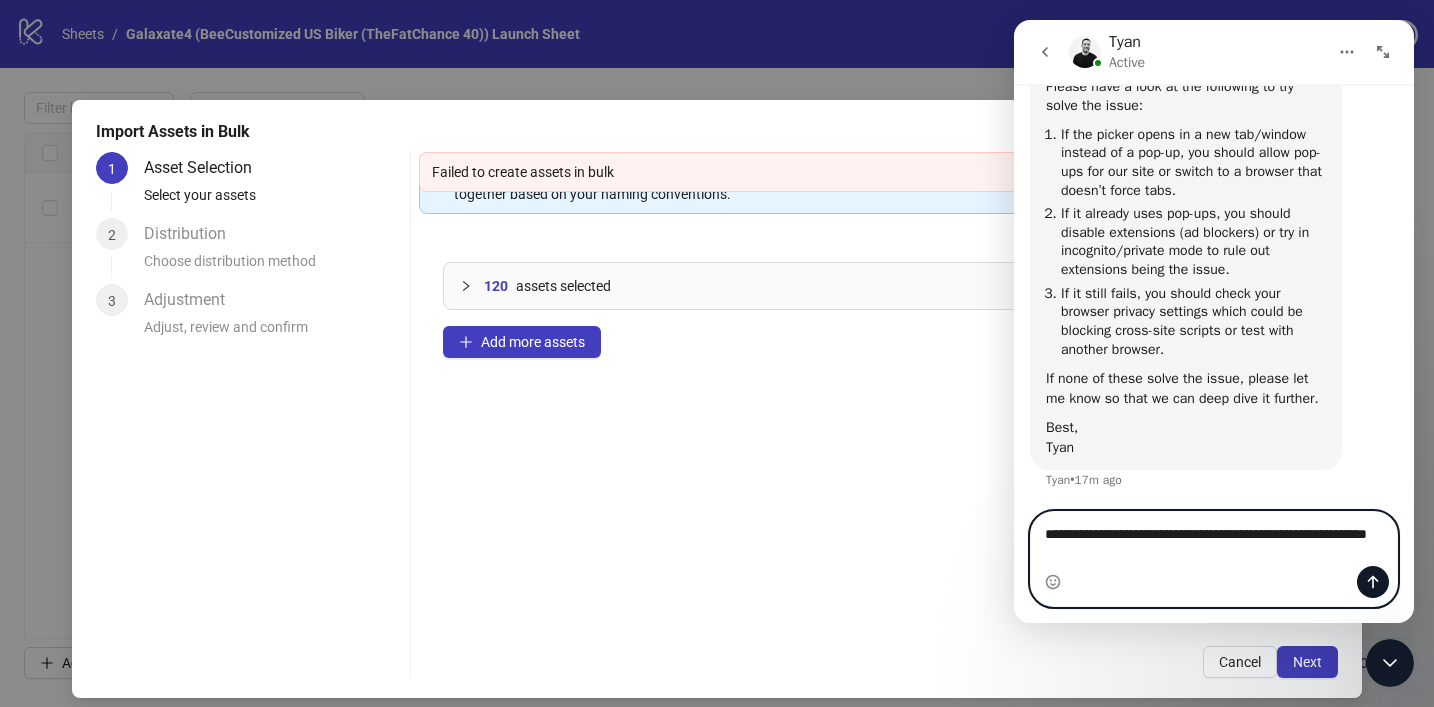 type on "**********" 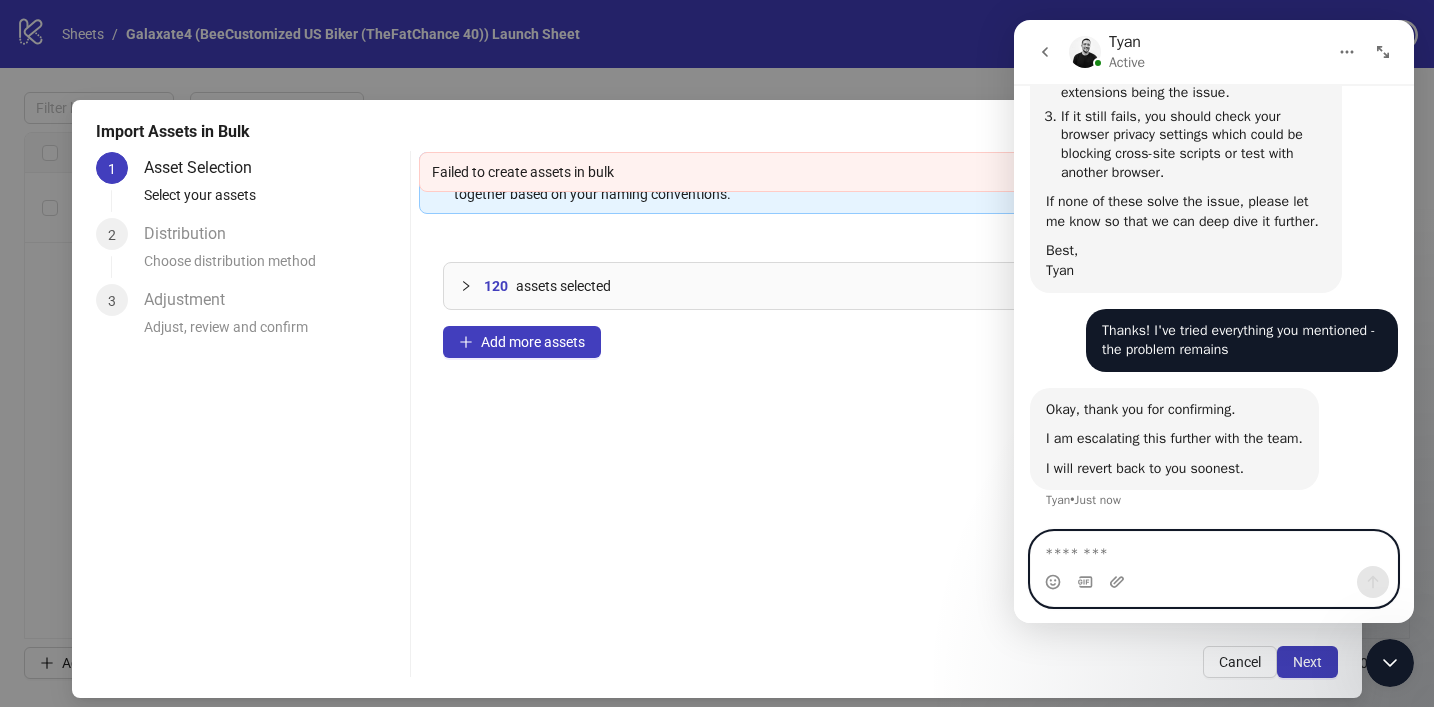scroll, scrollTop: 1292, scrollLeft: 0, axis: vertical 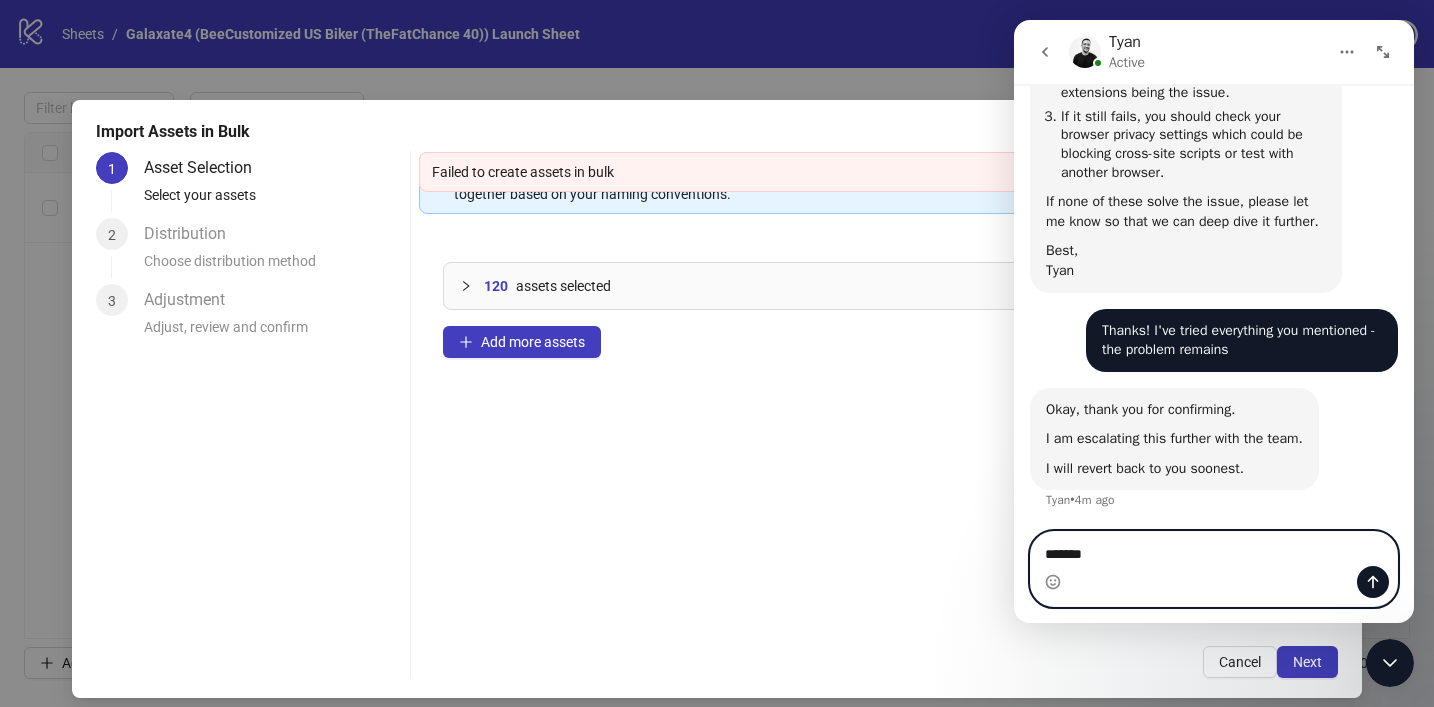 type on "*******" 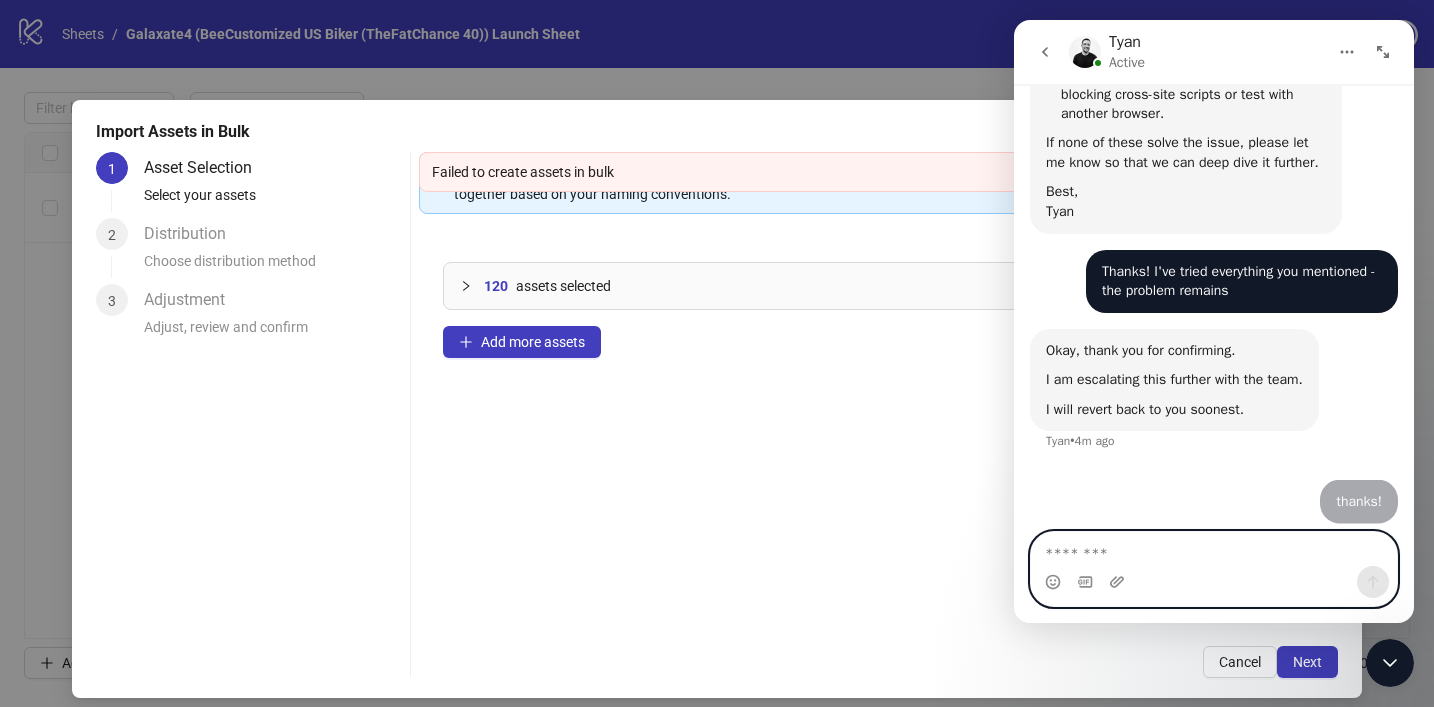 scroll, scrollTop: 1352, scrollLeft: 0, axis: vertical 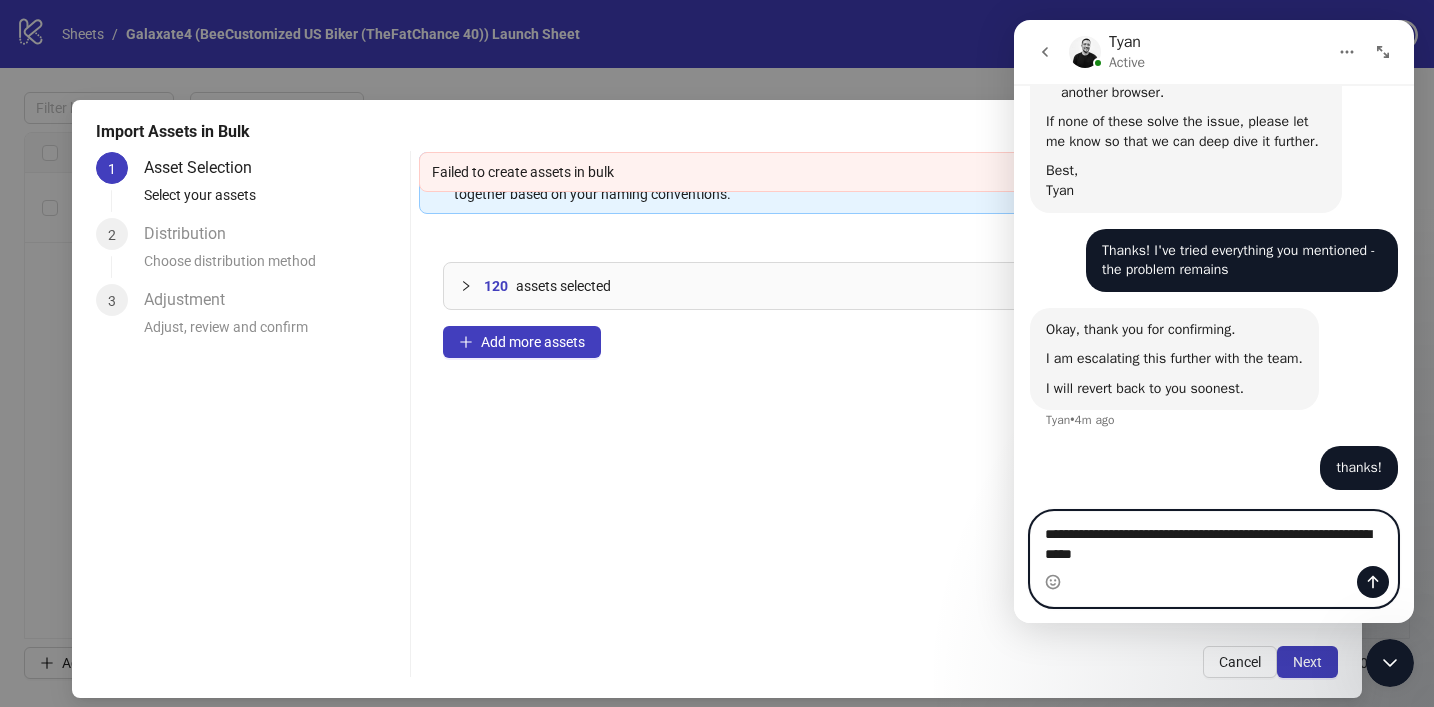 type on "**********" 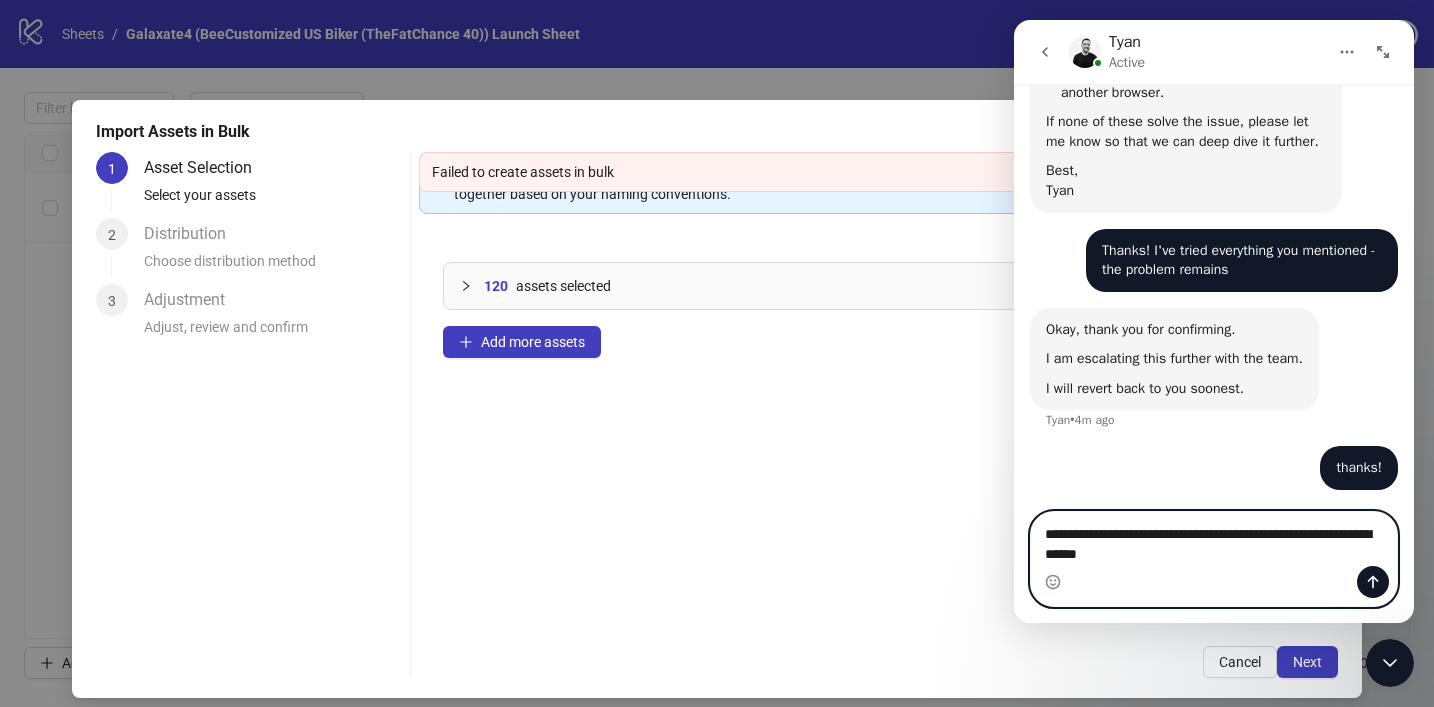 type 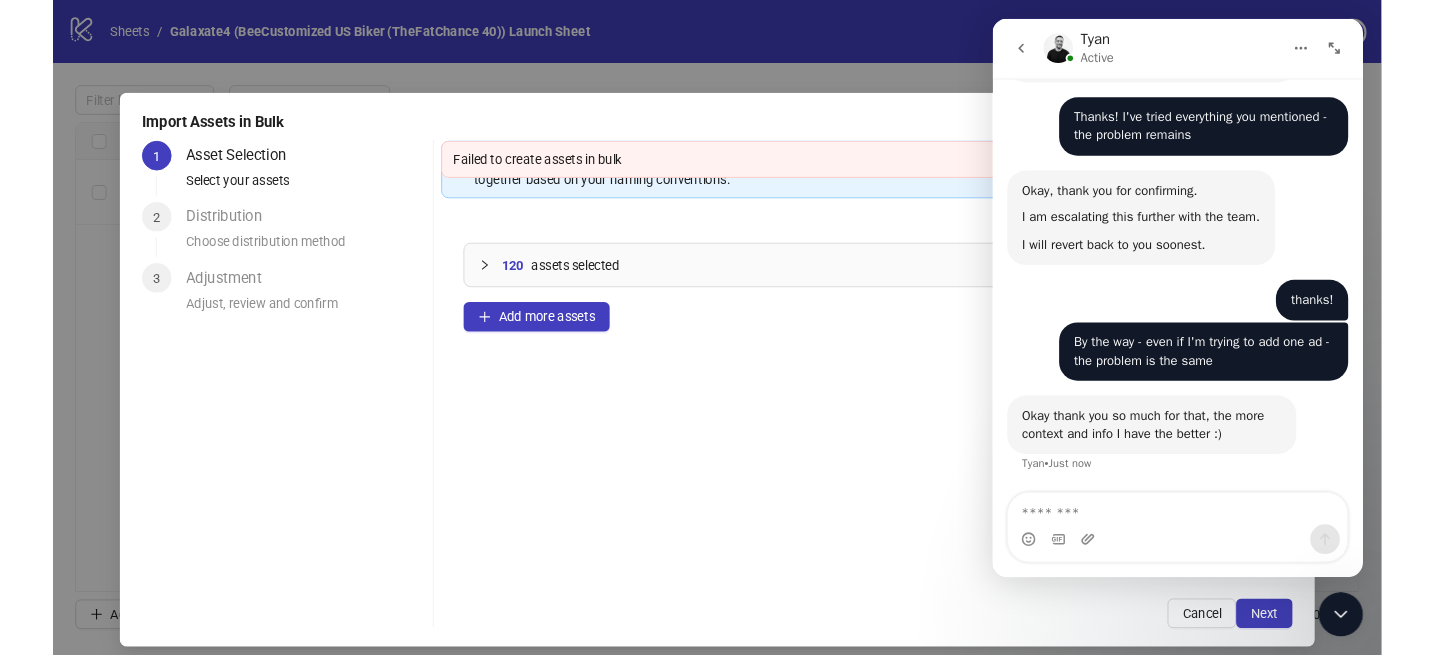 scroll, scrollTop: 1496, scrollLeft: 0, axis: vertical 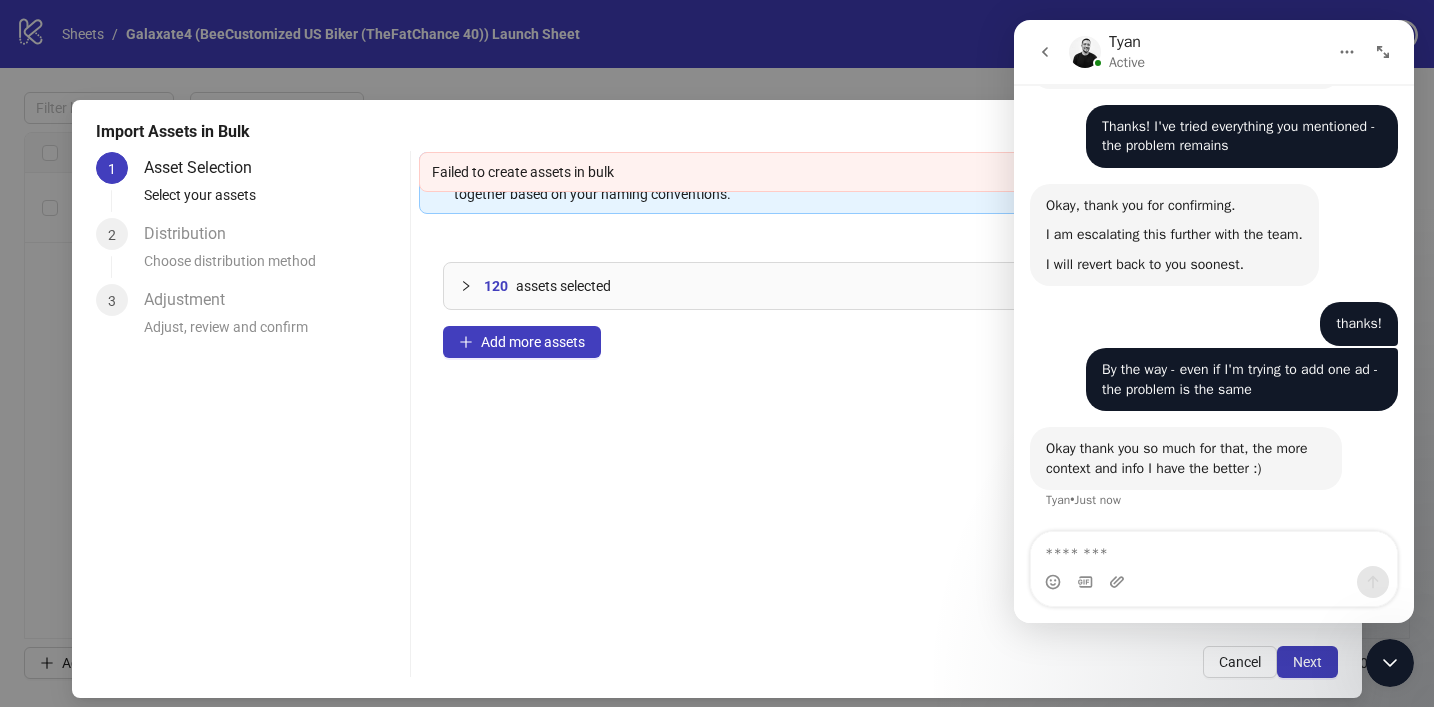 click on "Hi [PERSON_NAME],   Welcome to [DOMAIN_NAME]! 🎉 You’re all set to start launching ads effortlessly.   Here’s what to do next: 1️⃣  Documentation & Resources  – Explore our  Documentation  to learn how to make the most of [DOMAIN_NAME].   2️⃣  1-on-1 Onboarding Call  – Need a personal touch? Schedule a call with me or one of my colleagues for a customized walkthrough for you and your team.  Book Your Call Here  or simply reply to this message!   3️⃣  Launch Your Ads  – Dive in and start launching your ads right away! Let’s simplify ad uploading together!   [PERSON_NAME]: This message, obviously, is automated, but if you reply it does get back to me or a colleague of mine! :) [PERSON_NAME]  •  2h ago Hello! I've tried to upload my first bulk - but it fails [DOMAIN_NAME][URL] The Dropbox is connected [PERSON_NAME]  •  2h ago You’ll get replies here and in your email: ✉️  [PERSON_NAME][EMAIL_ADDRESS][DOMAIN_NAME] Our usual reply time 🕒  under 15 minutes Fin  •  2h ago Hi [PERSON_NAME]," at bounding box center (1214, -391) 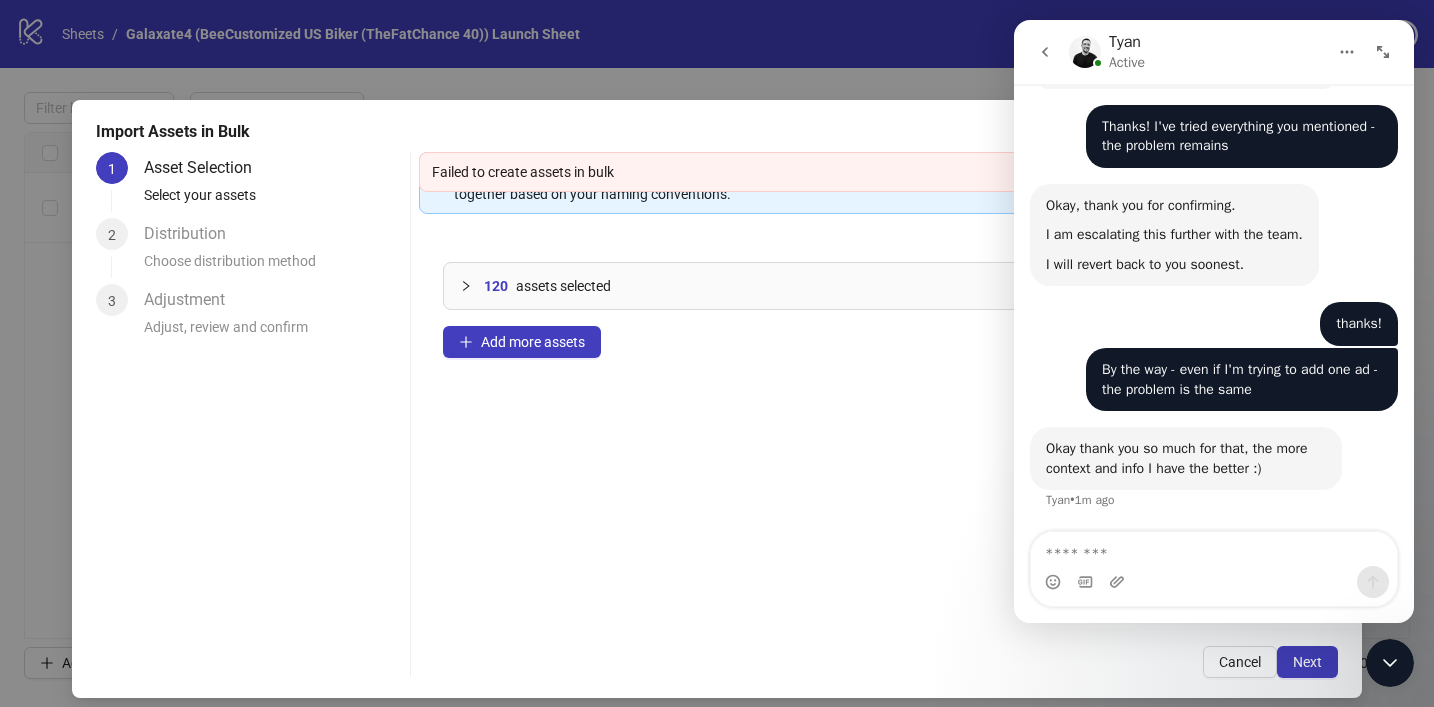 click on "120 assets selected Add more assets" at bounding box center [878, 430] 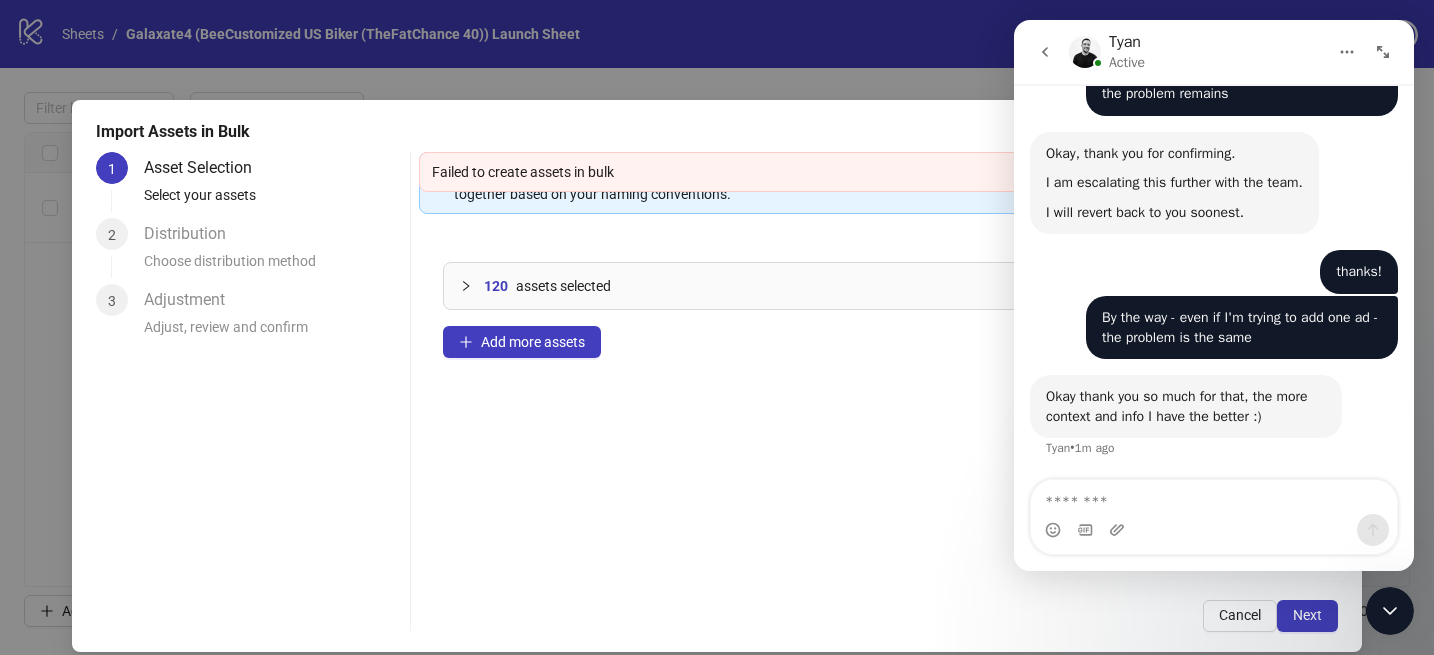 scroll, scrollTop: 1548, scrollLeft: 0, axis: vertical 